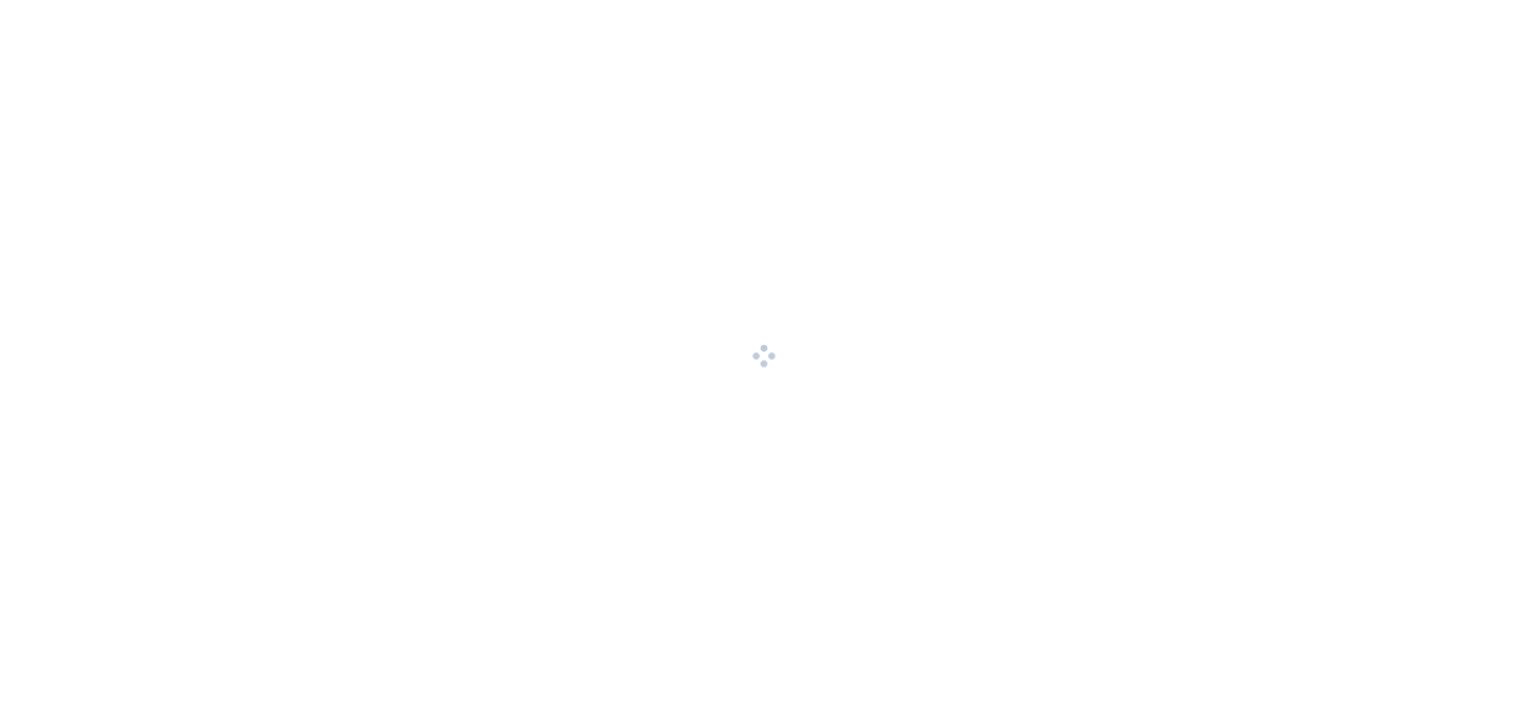 scroll, scrollTop: 0, scrollLeft: 0, axis: both 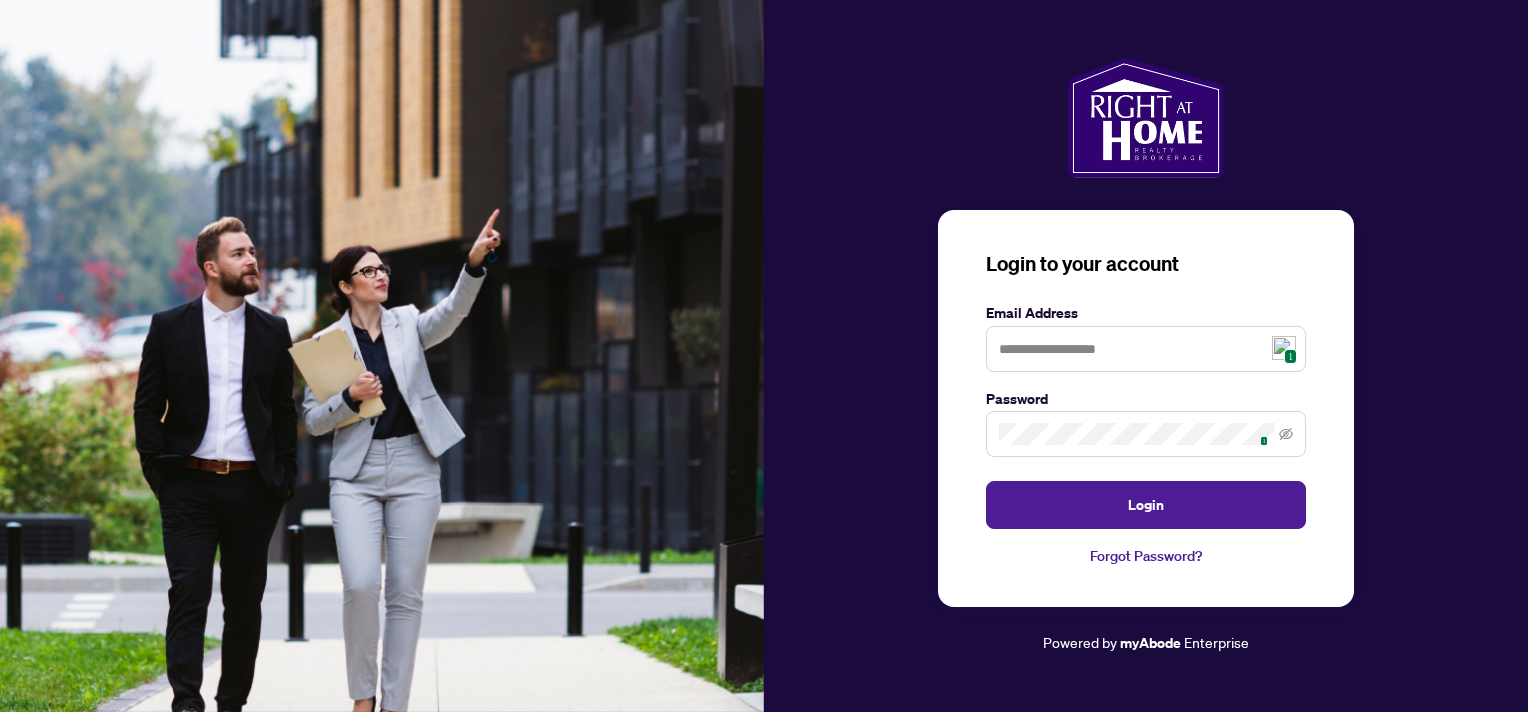 click on "1" at bounding box center (1290, 356) 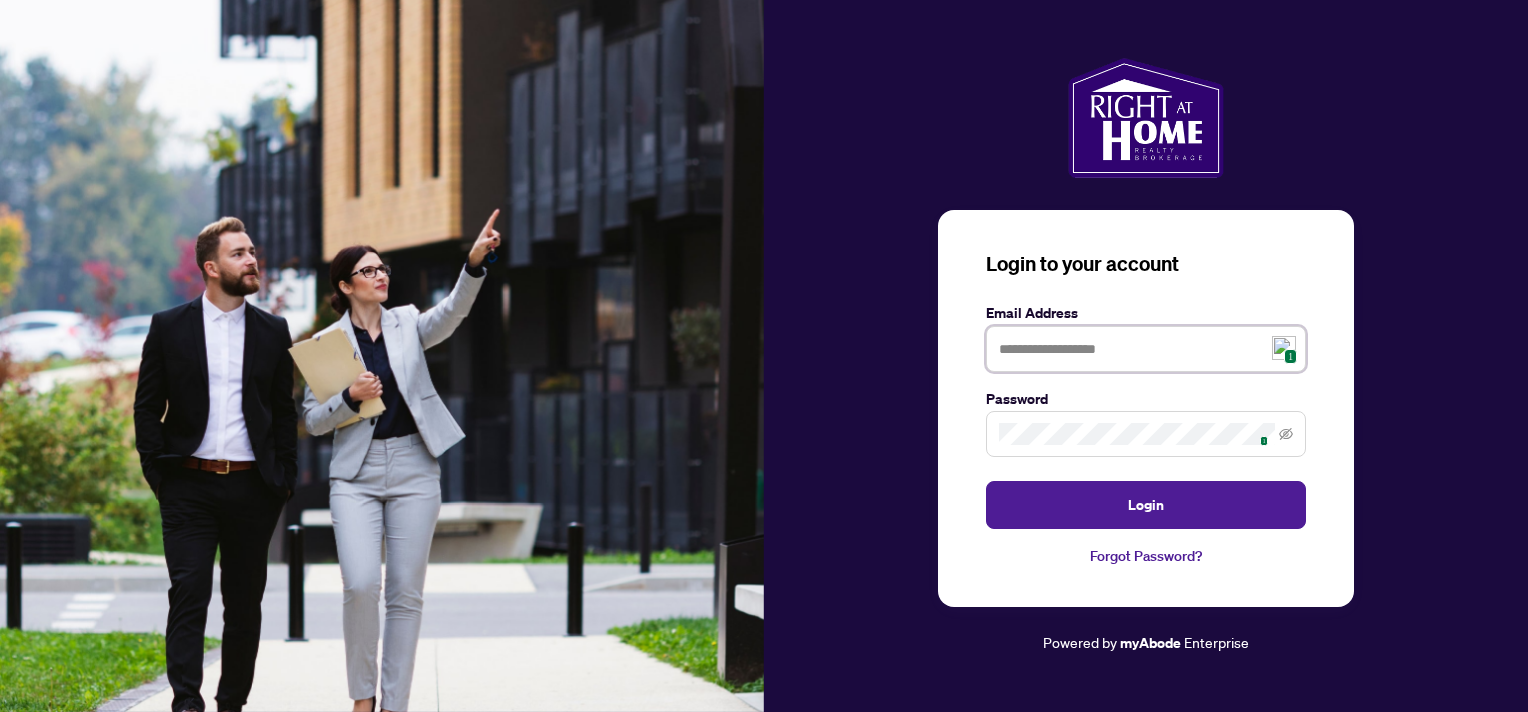 type on "**********" 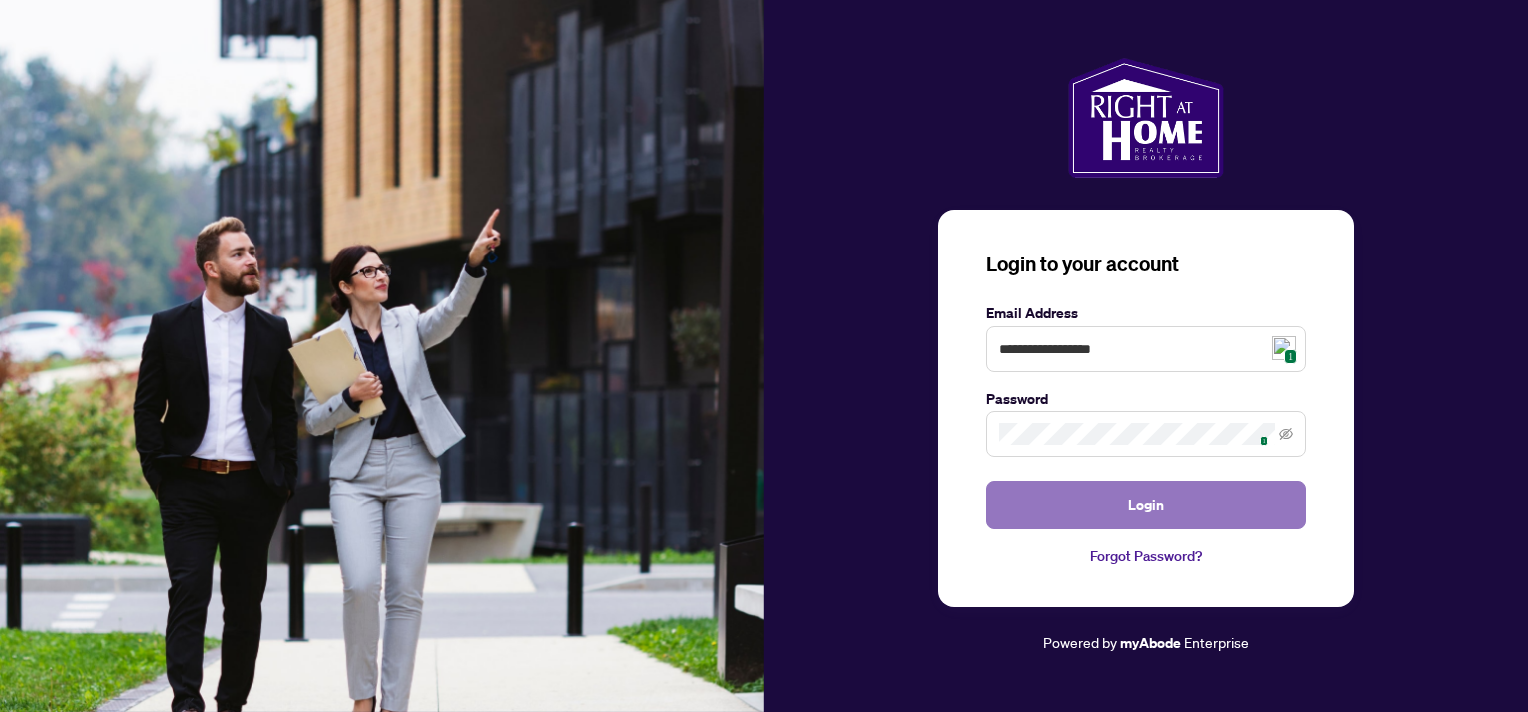 click on "Login" at bounding box center (1146, 505) 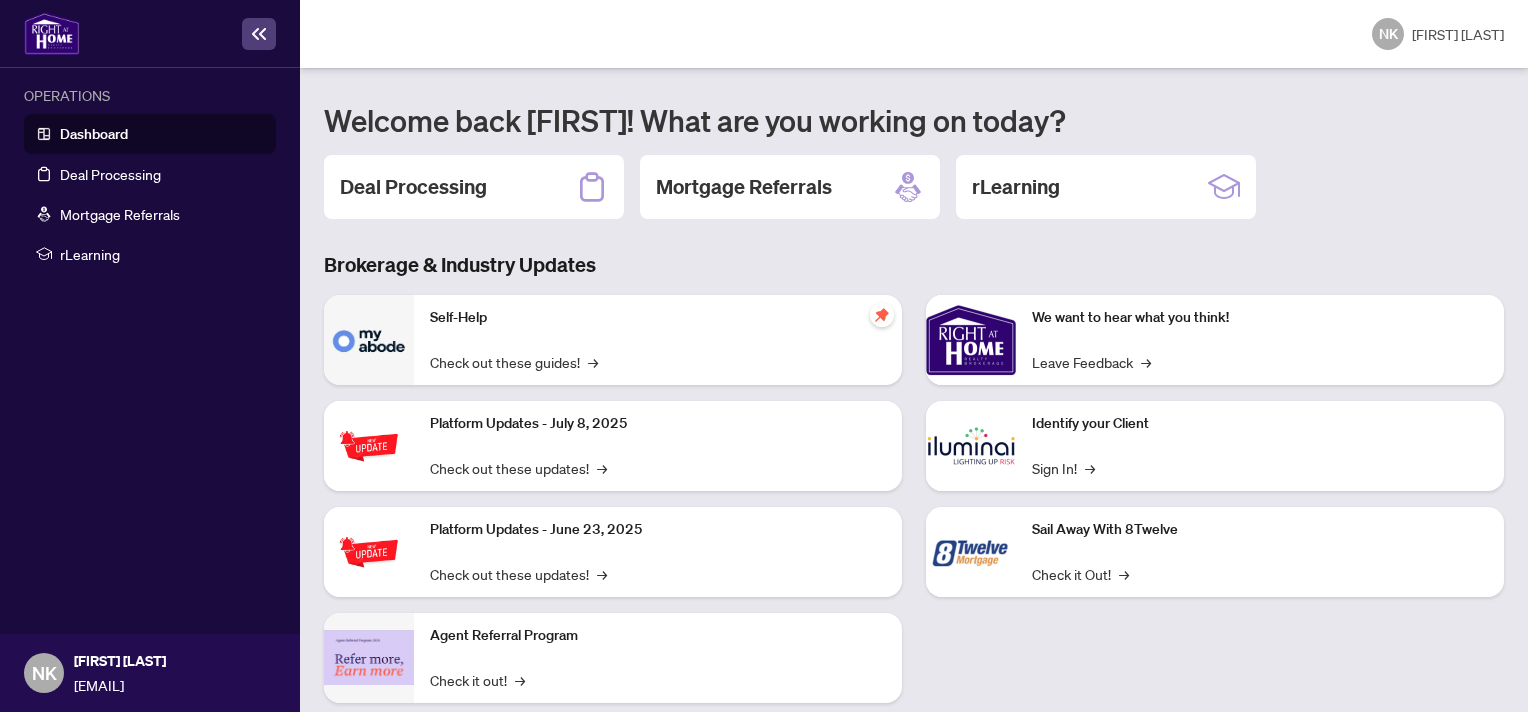 scroll, scrollTop: 195, scrollLeft: 0, axis: vertical 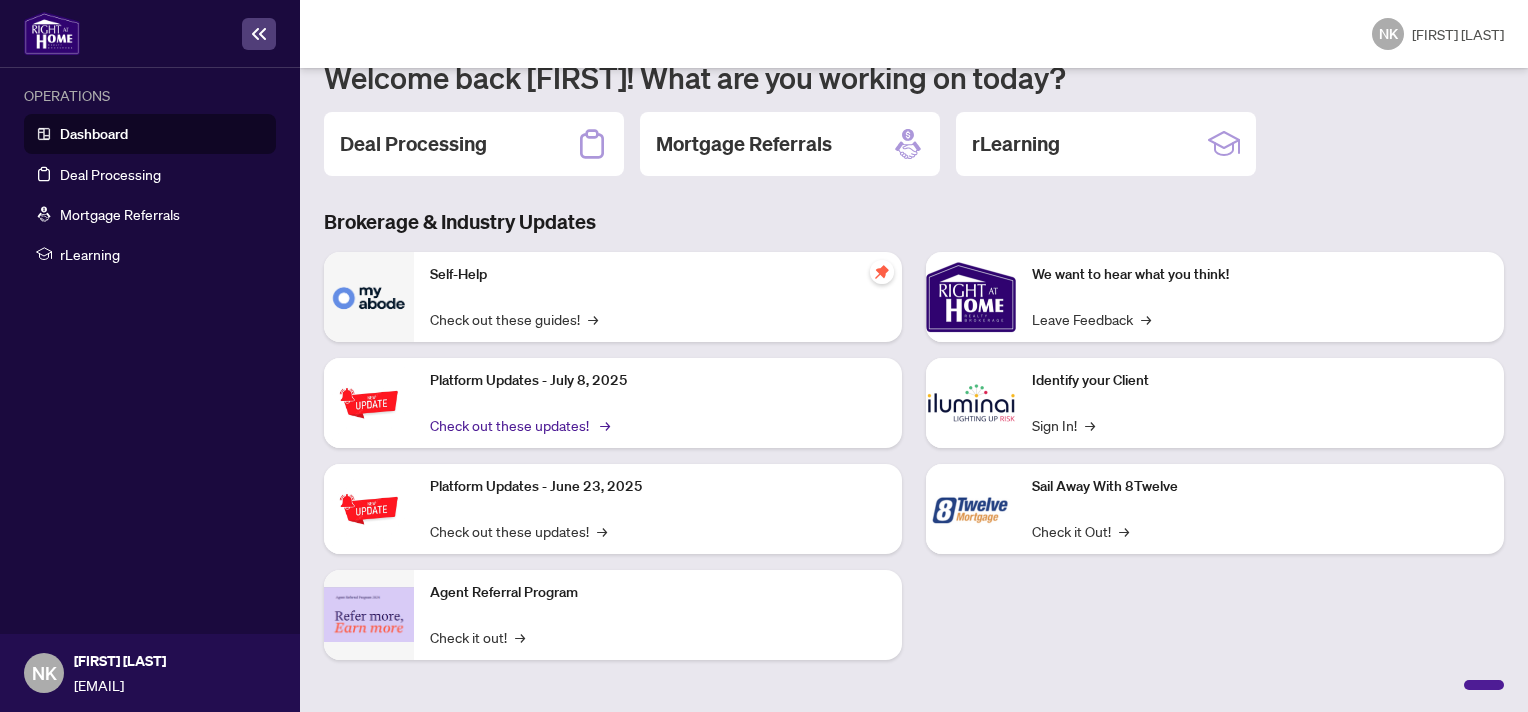 click on "Check out these updates! →" at bounding box center (518, 425) 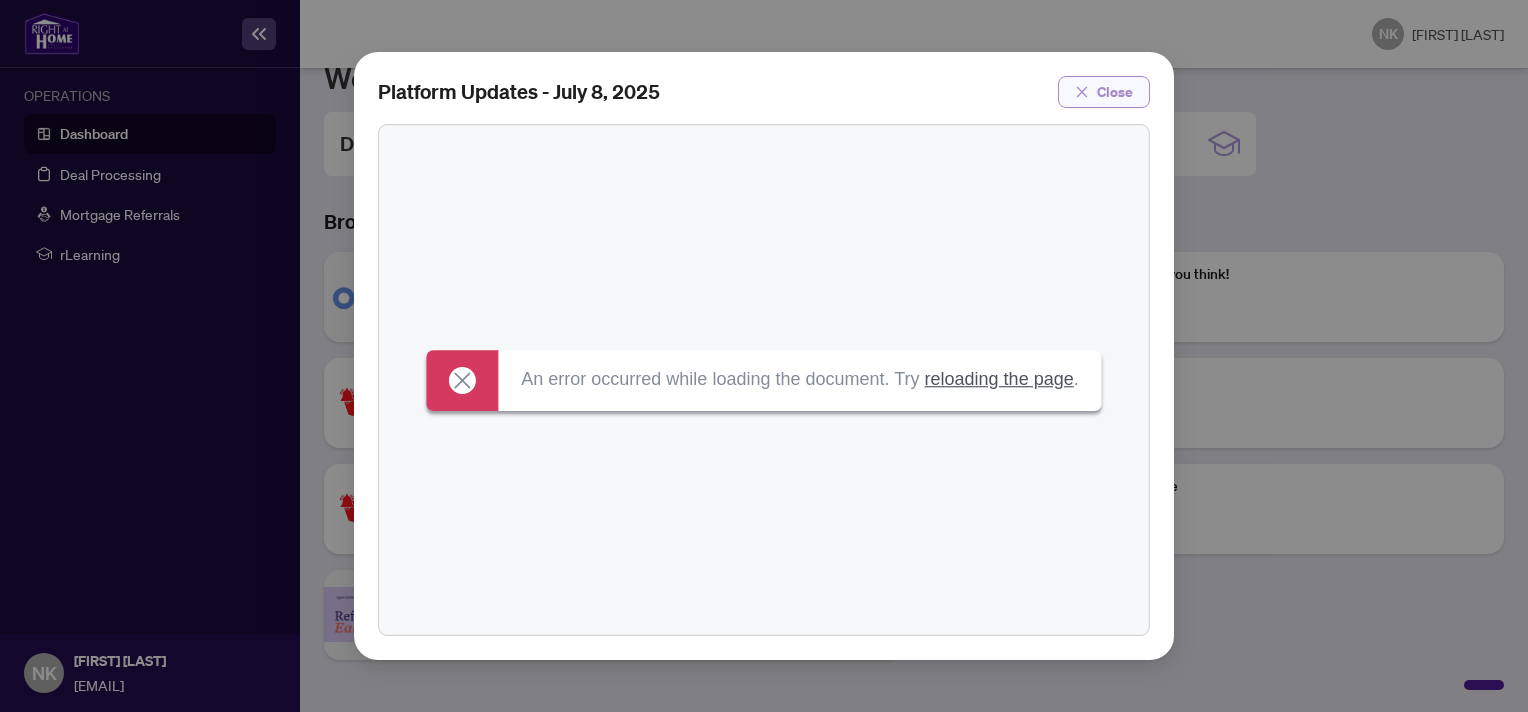 click on "Close" at bounding box center [1115, 92] 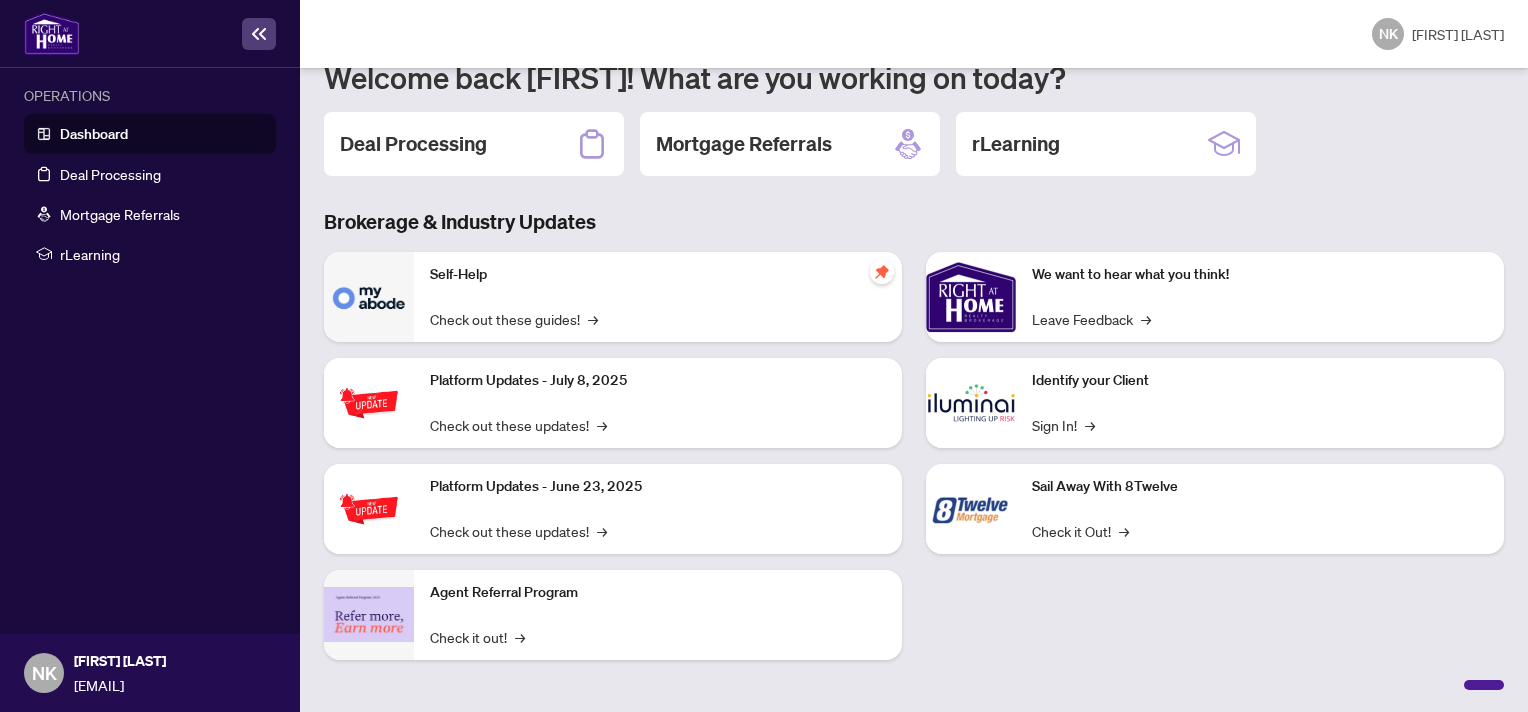 click on "Platform Updates - July 8, 2025" at bounding box center [658, 381] 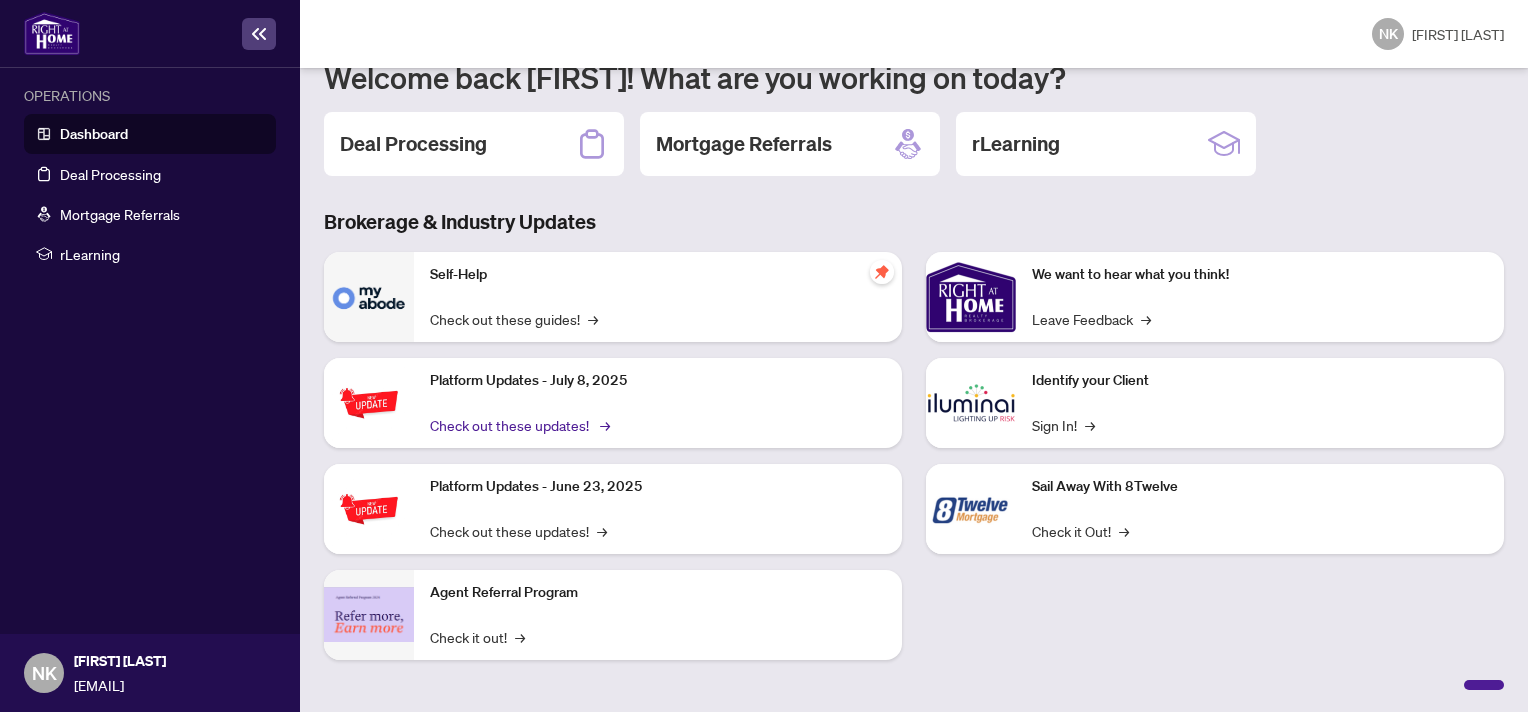 click on "→" at bounding box center (605, 425) 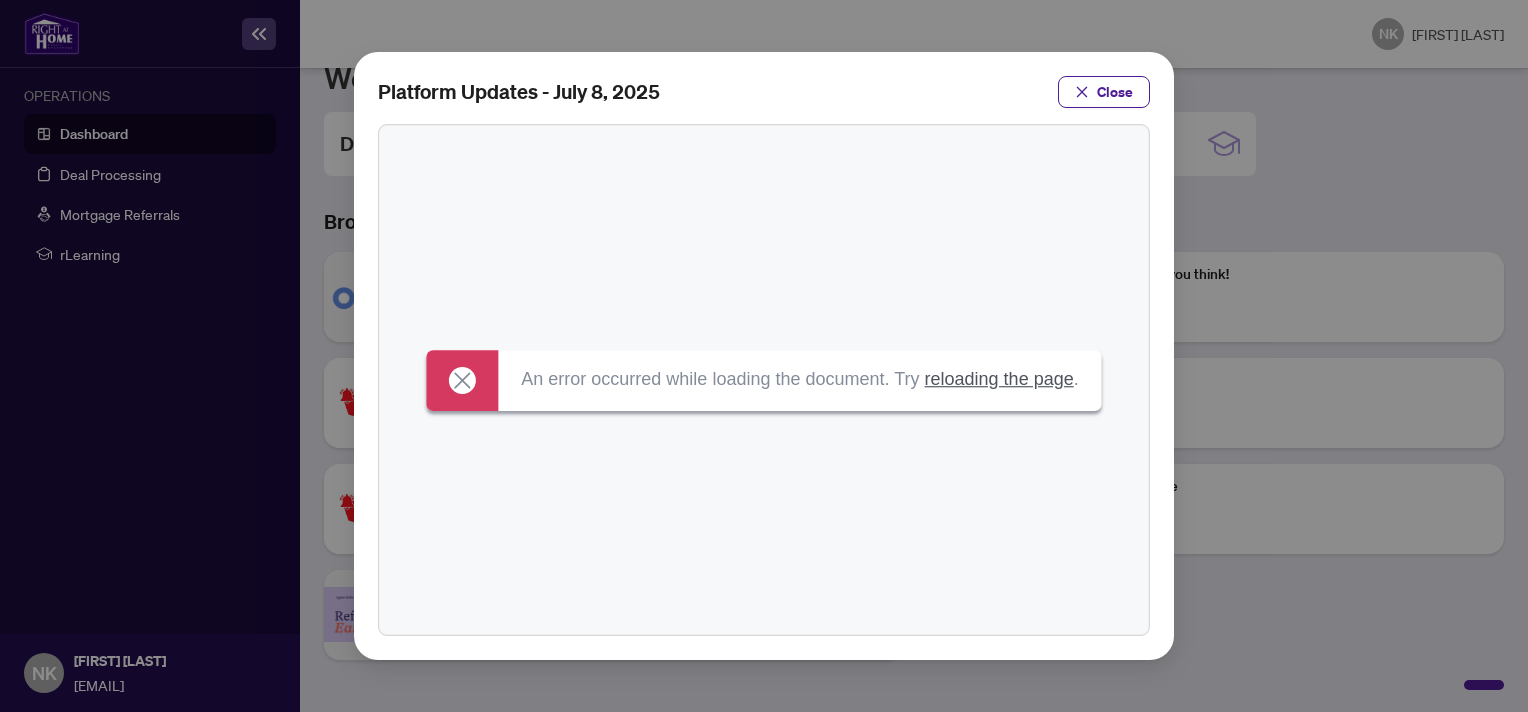 click on "reloading the page" at bounding box center (999, 378) 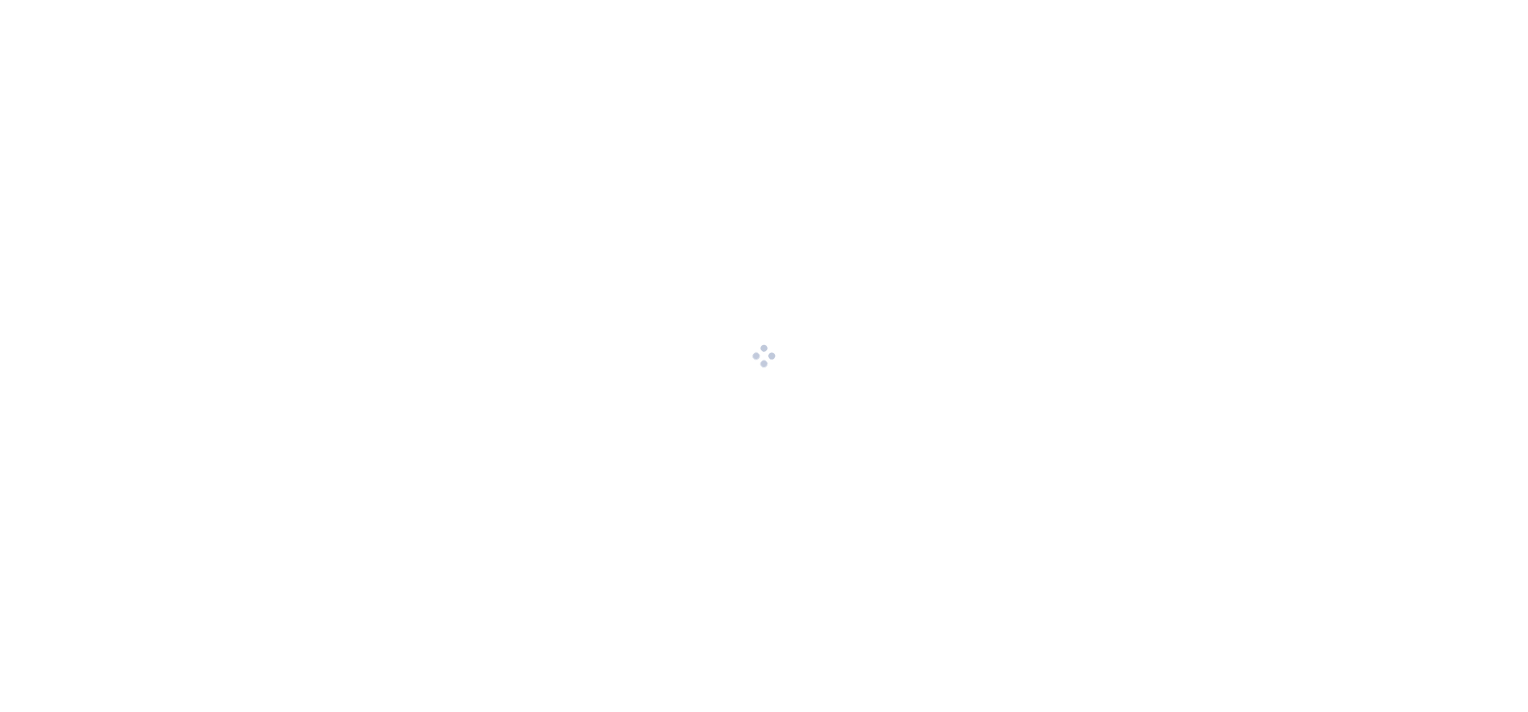 scroll, scrollTop: 0, scrollLeft: 0, axis: both 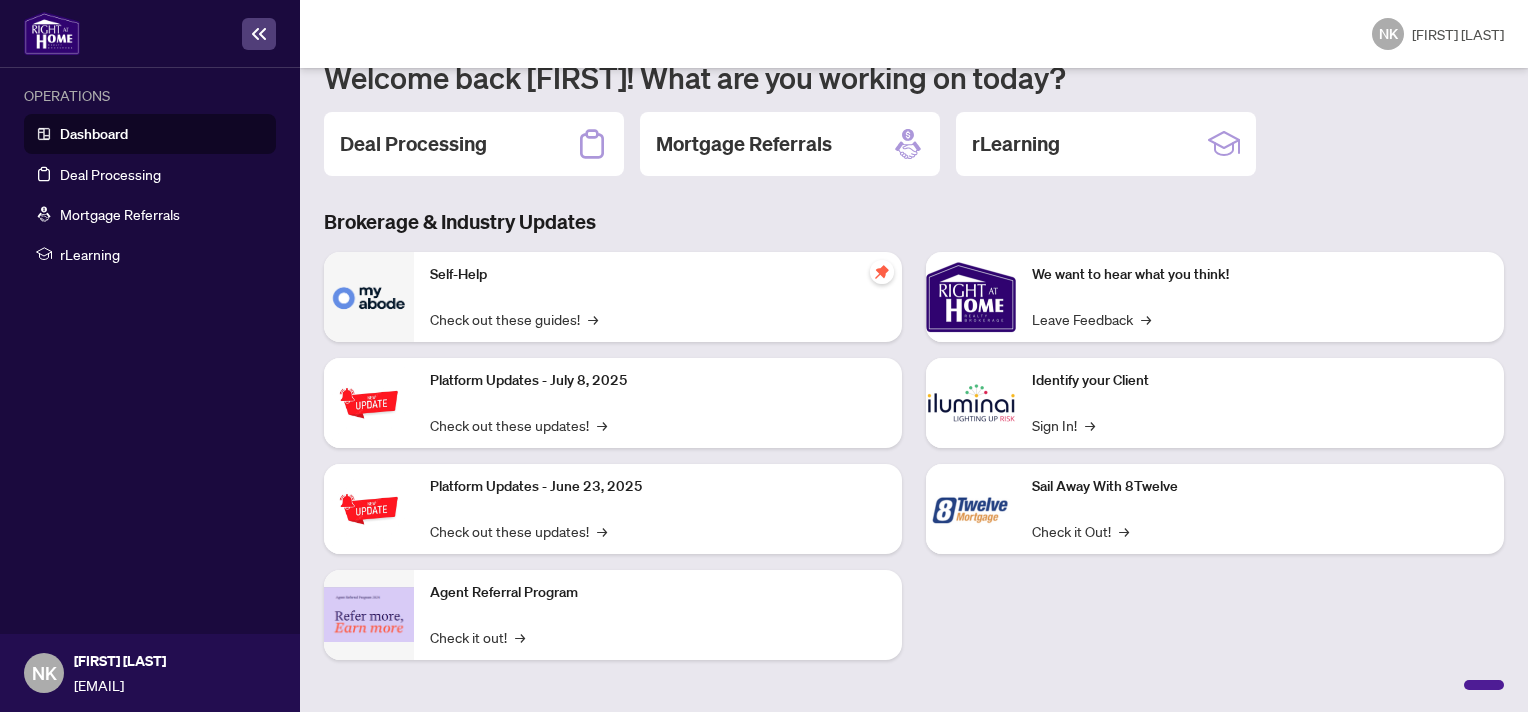 click on "Platform Updates - July 8, 2025 Check out these updates! →" at bounding box center [658, 403] 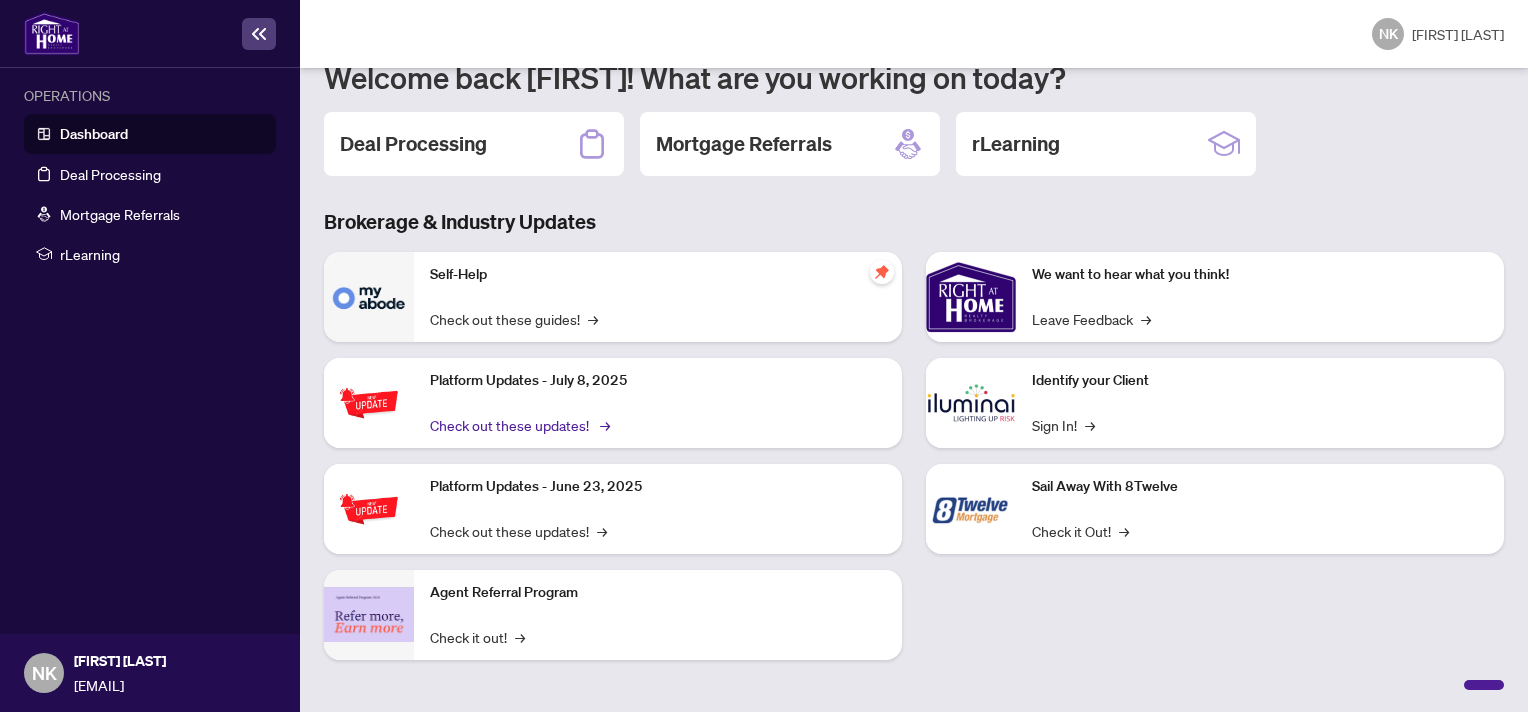 click on "Check out these updates! →" at bounding box center [518, 425] 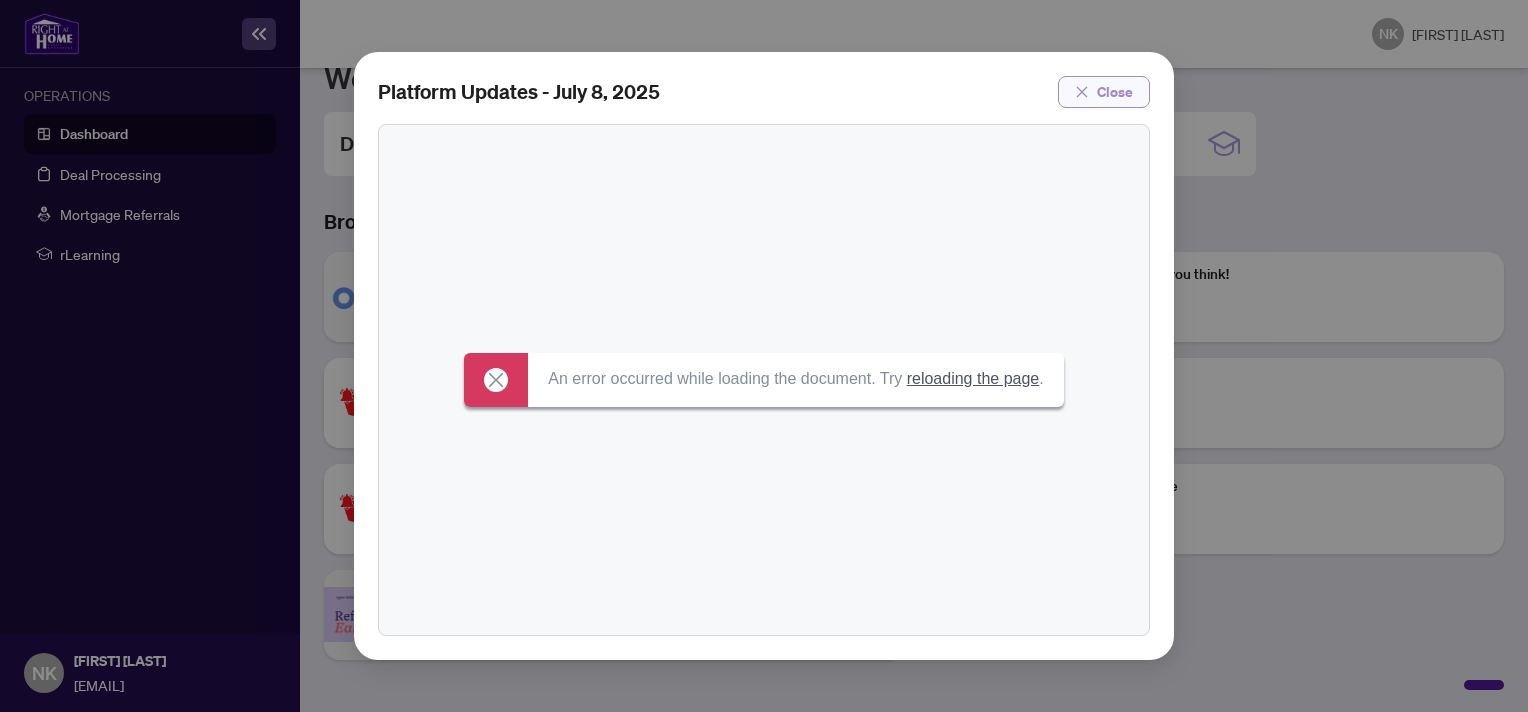 click on "Close" at bounding box center (1115, 92) 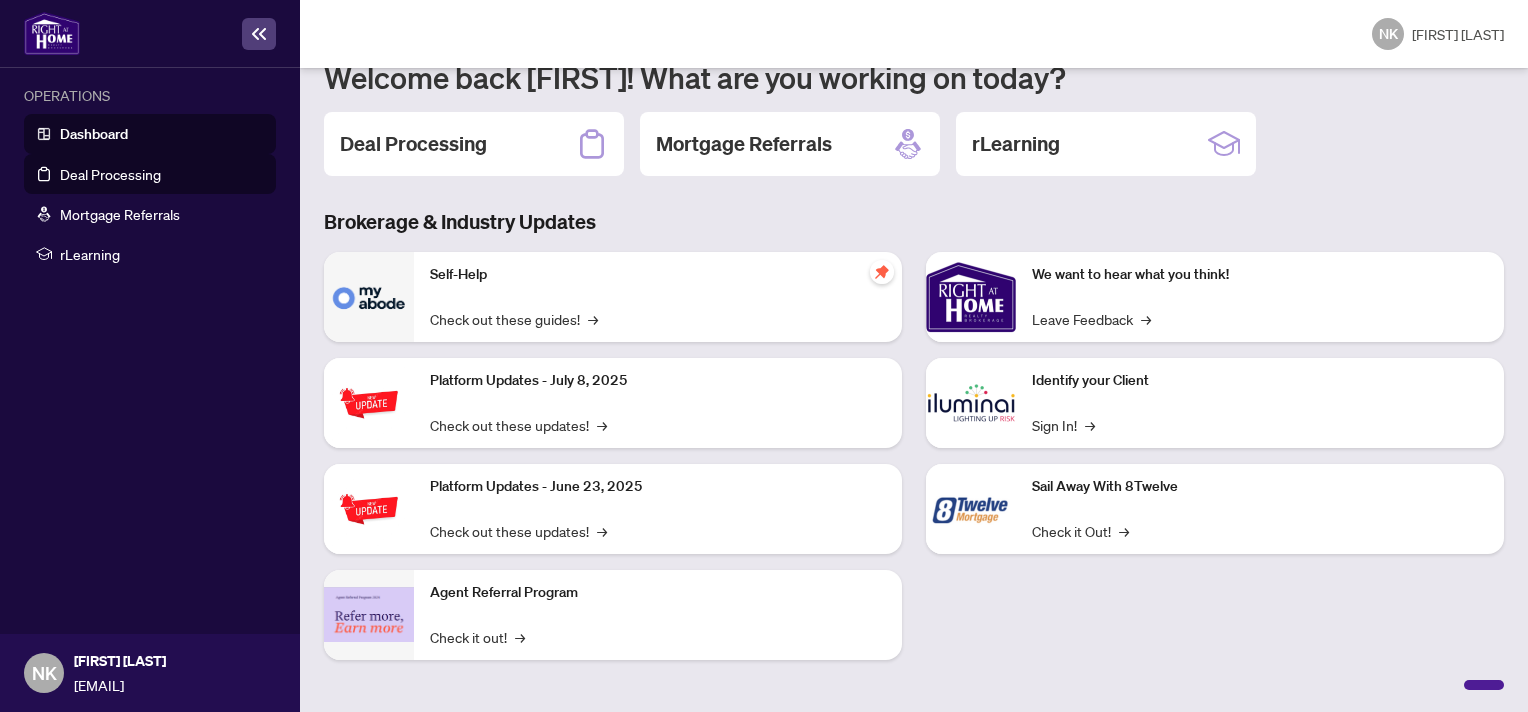 click on "Deal Processing" at bounding box center [110, 174] 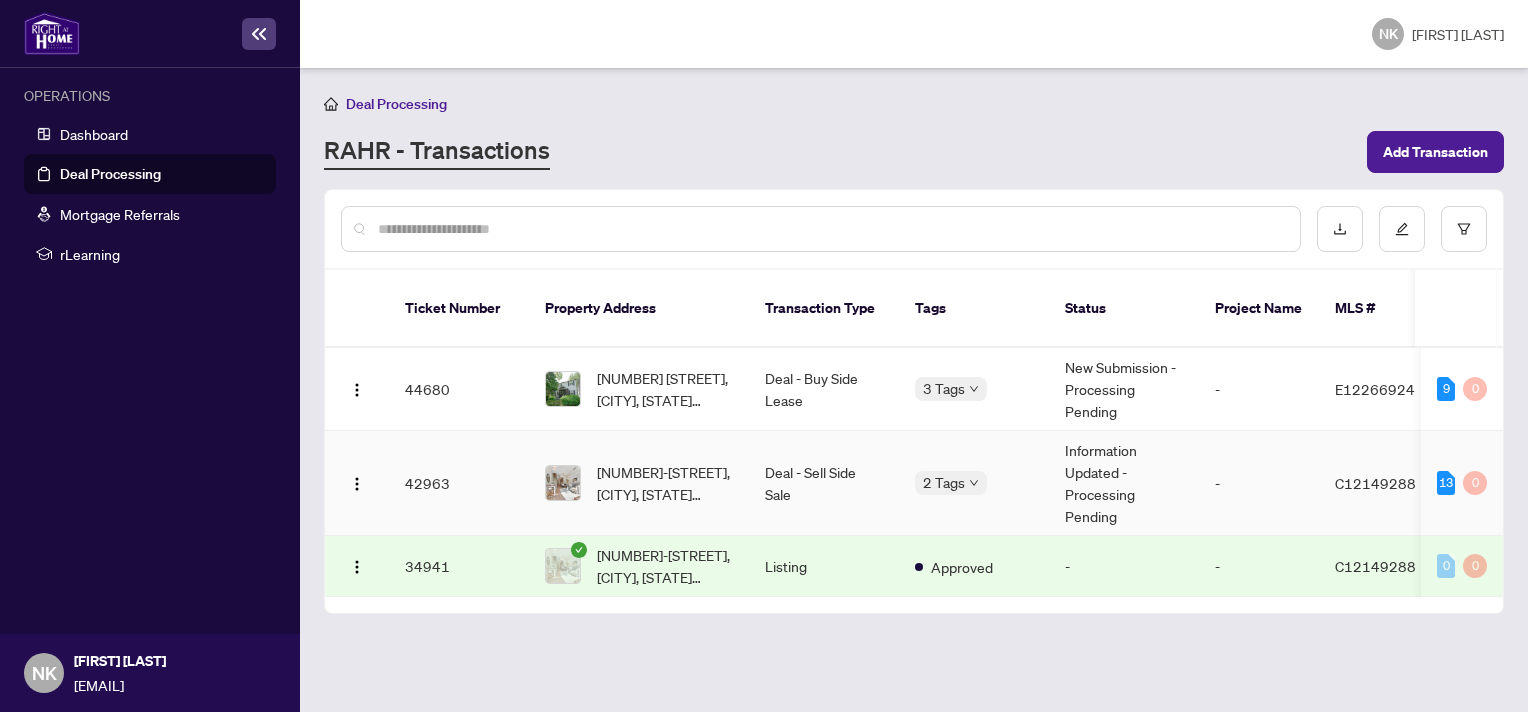 click on "Deal - Sell Side Sale" at bounding box center [824, 483] 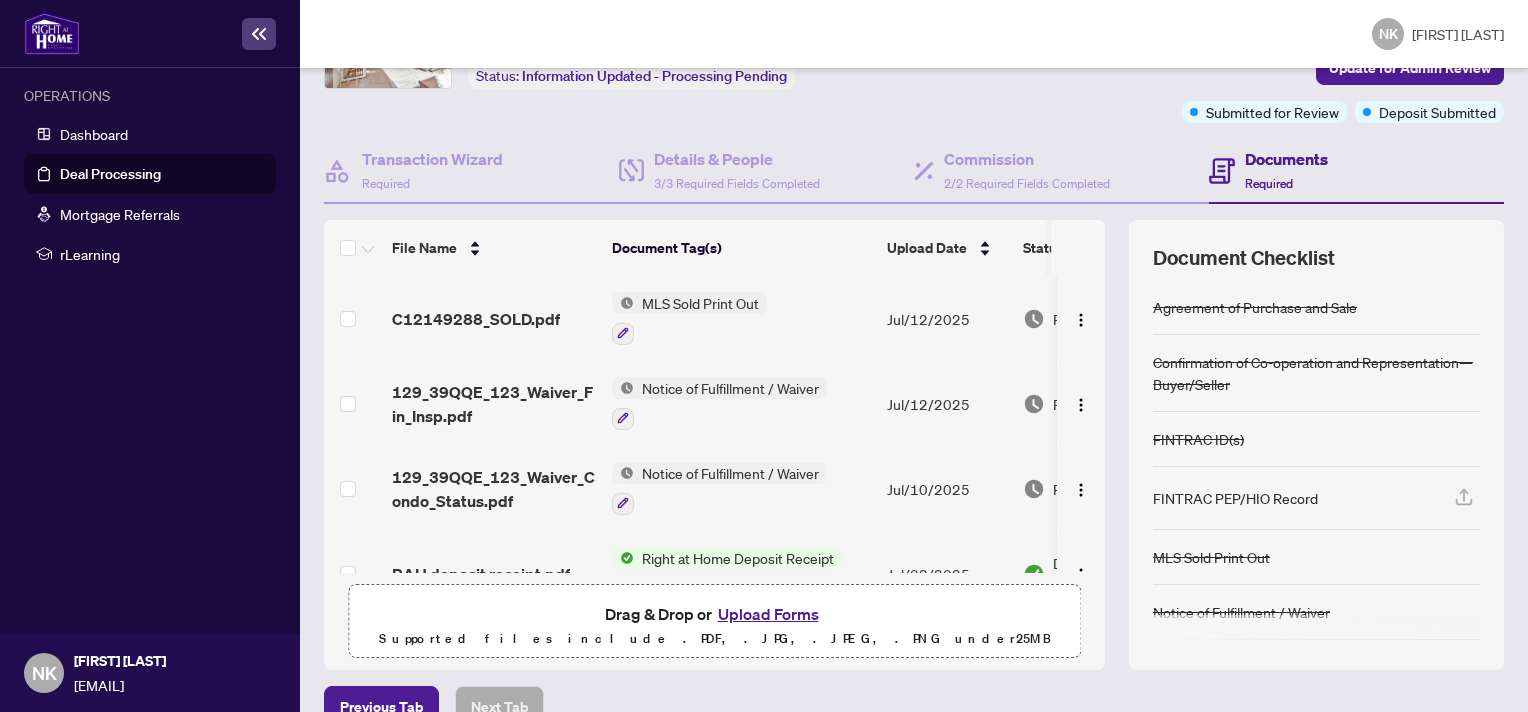 scroll, scrollTop: 175, scrollLeft: 0, axis: vertical 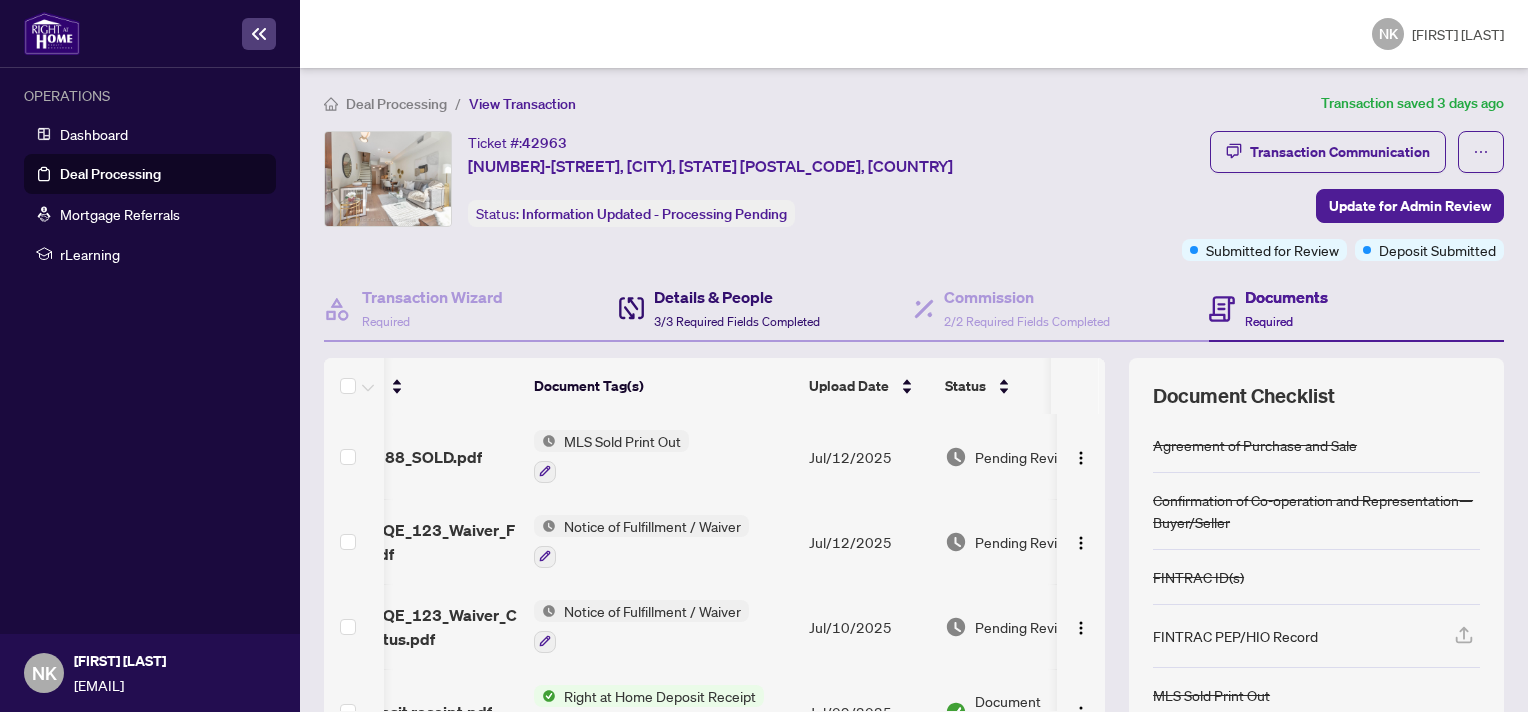 click on "Details & People" at bounding box center (737, 297) 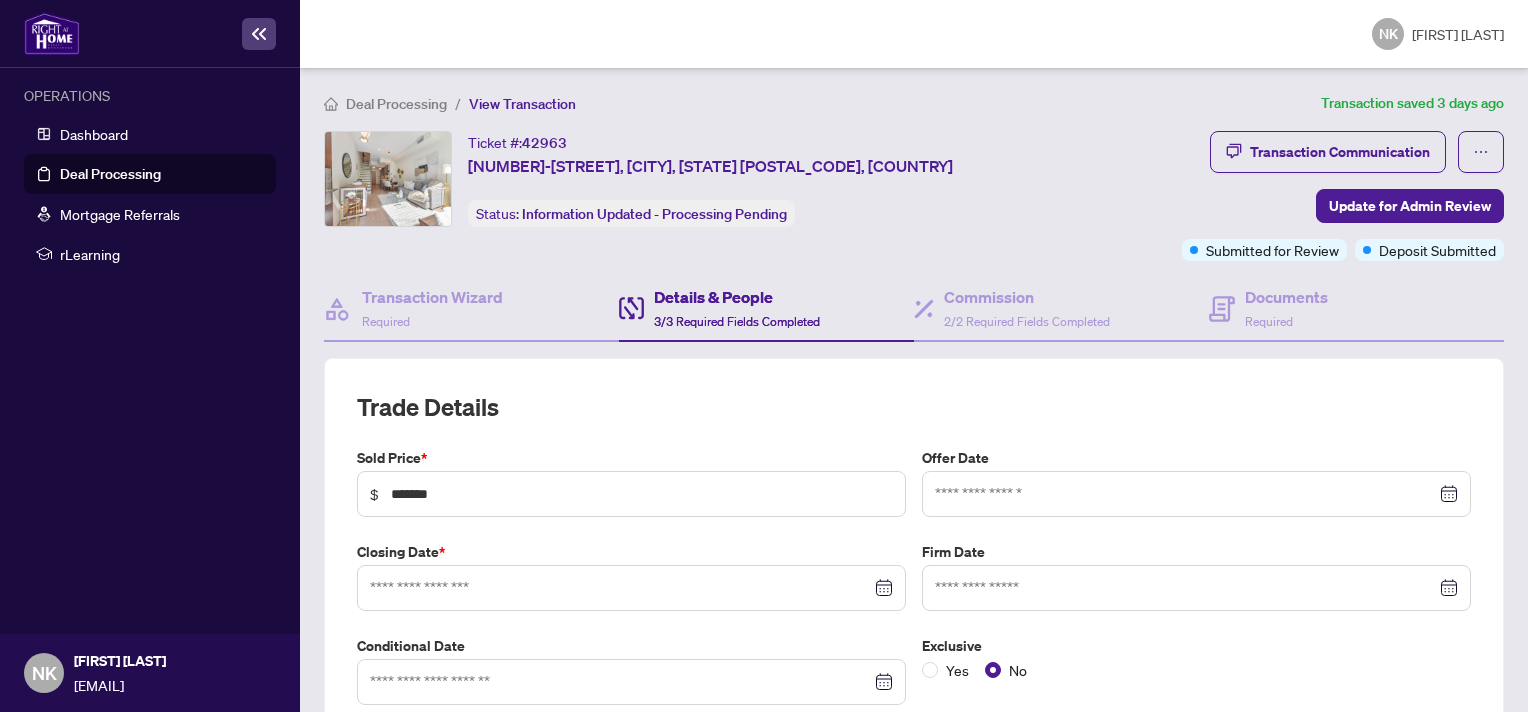type on "**********" 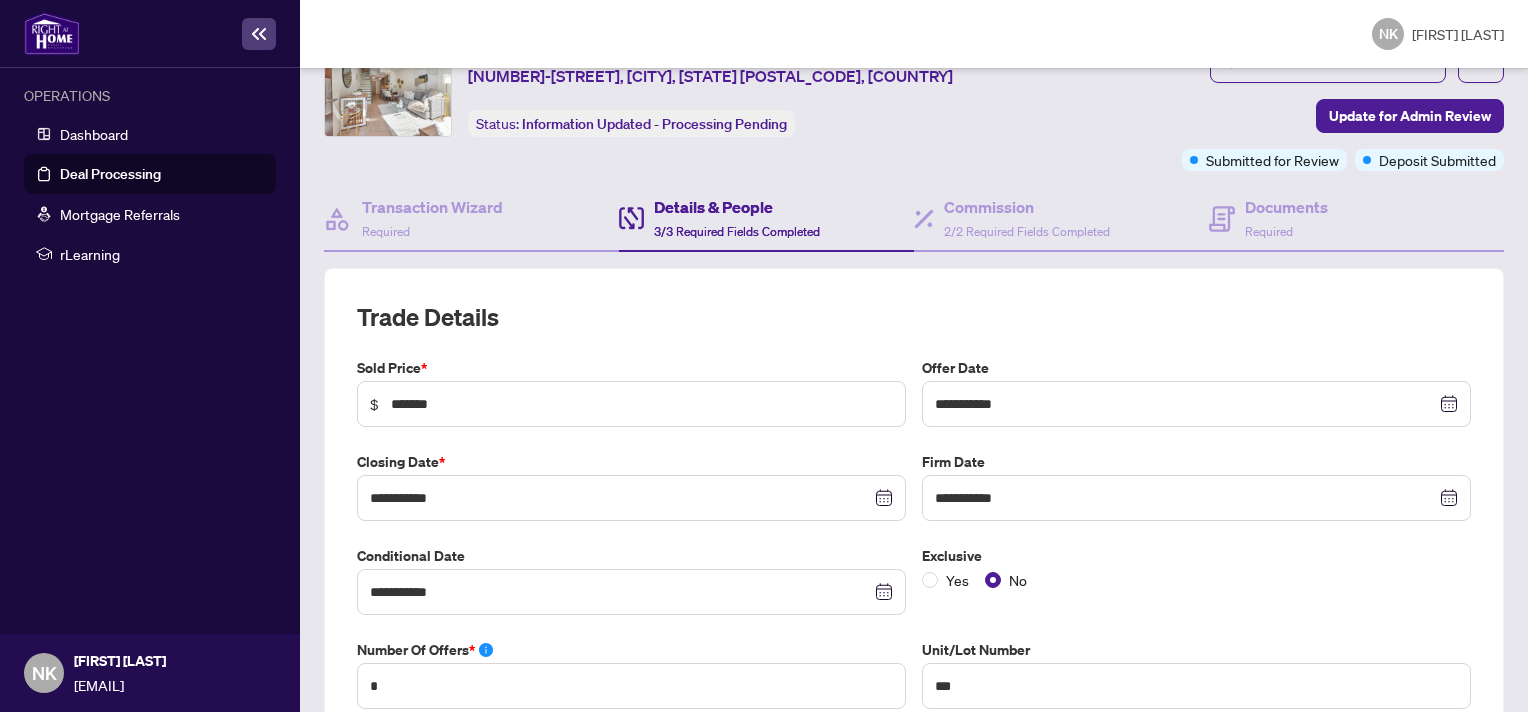 scroll, scrollTop: 0, scrollLeft: 0, axis: both 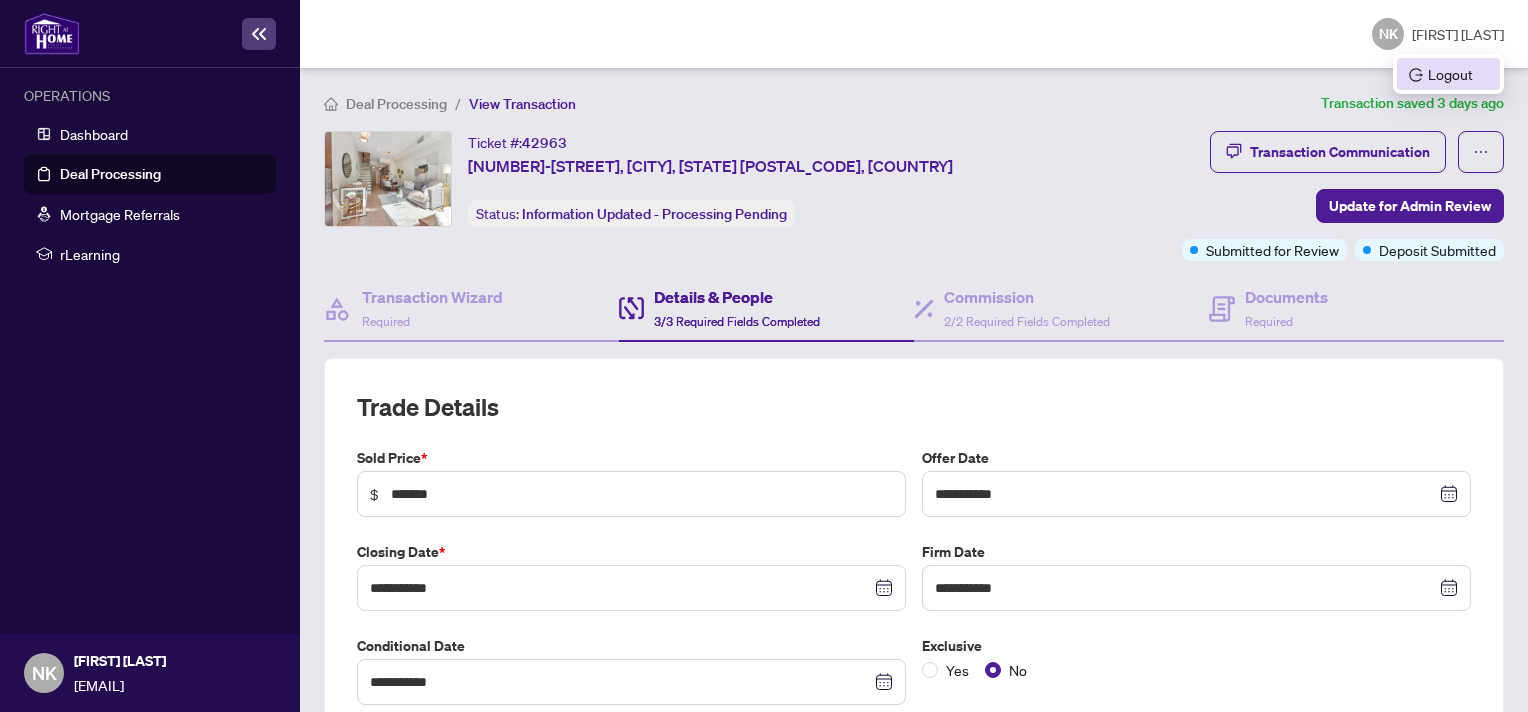 click on "Logout" at bounding box center (1448, 74) 